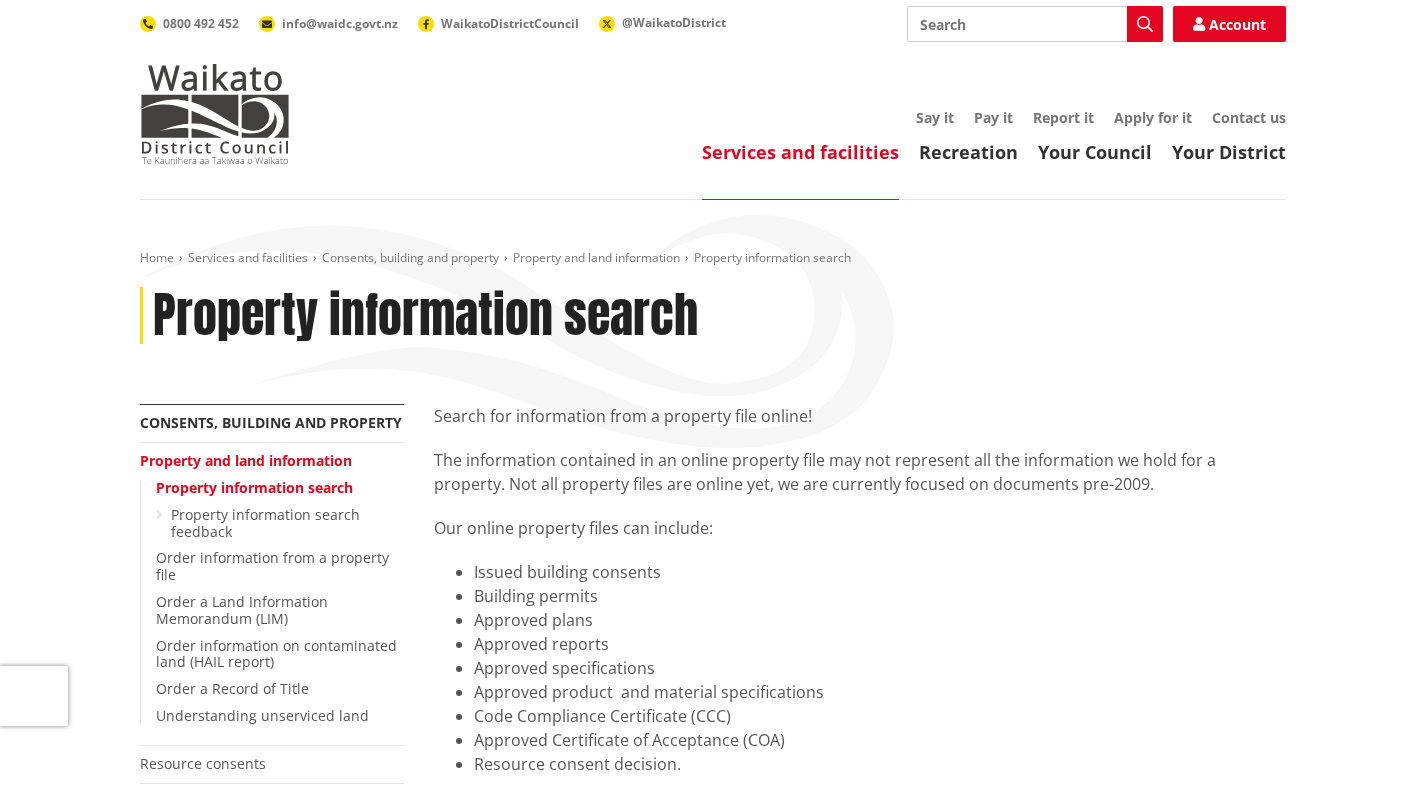 scroll, scrollTop: 0, scrollLeft: 0, axis: both 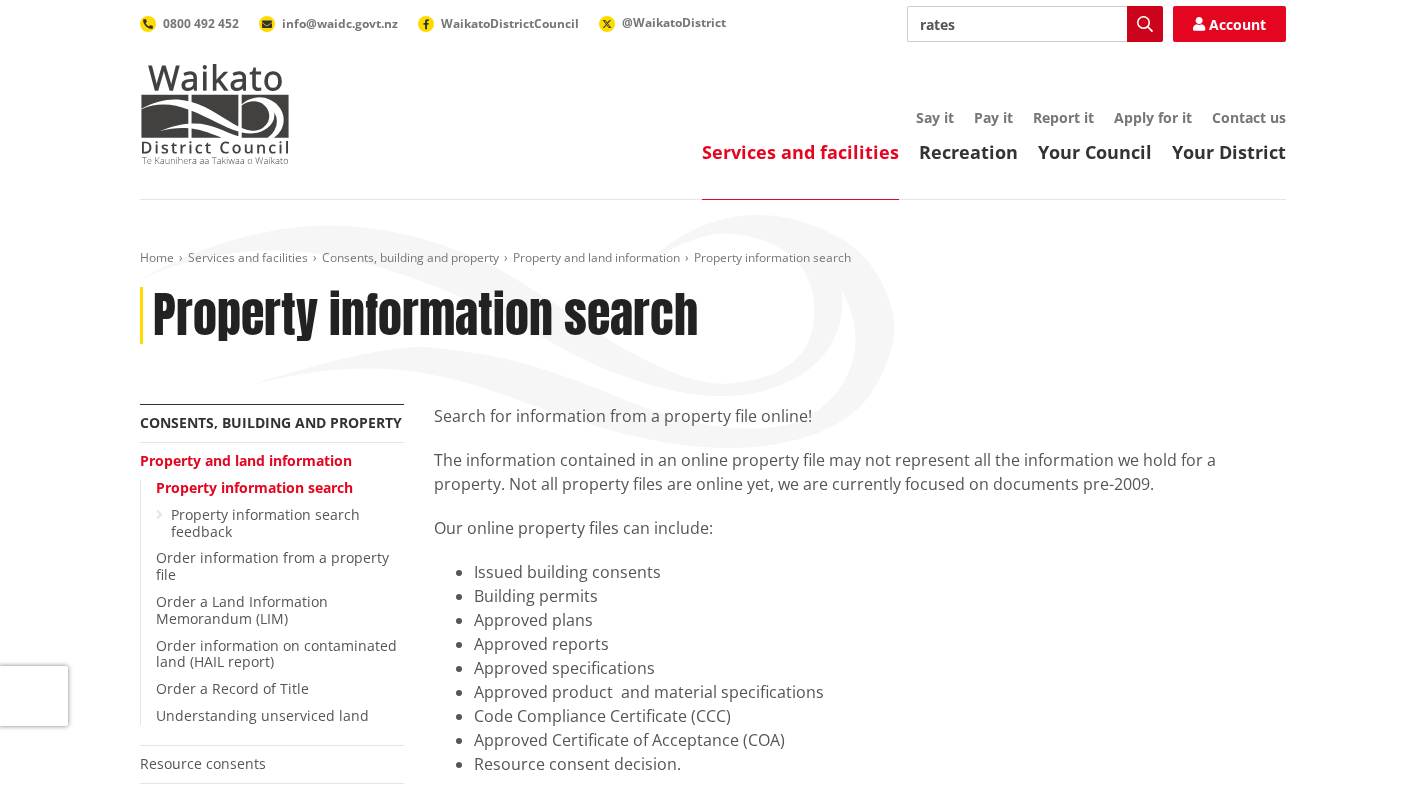 type on "rates" 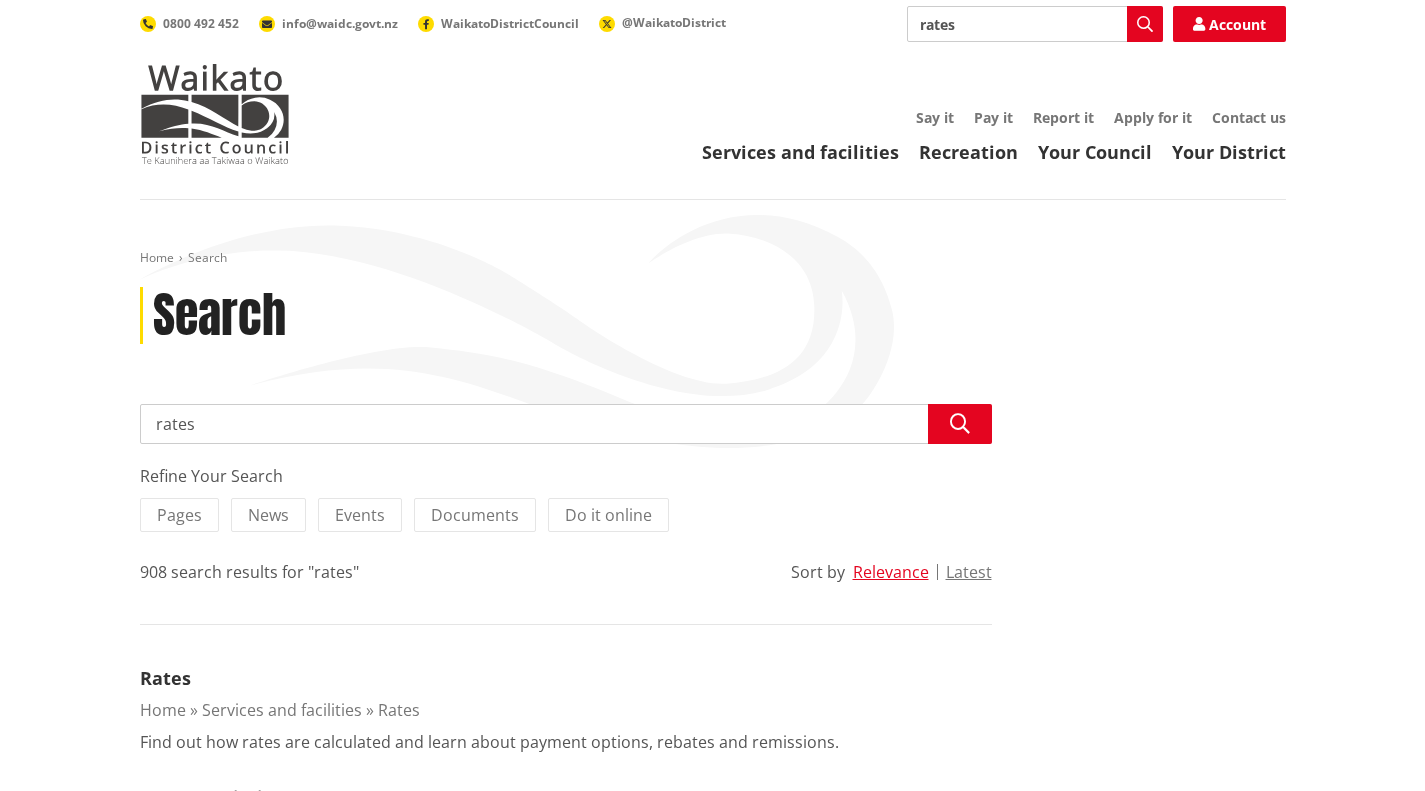 scroll, scrollTop: 0, scrollLeft: 0, axis: both 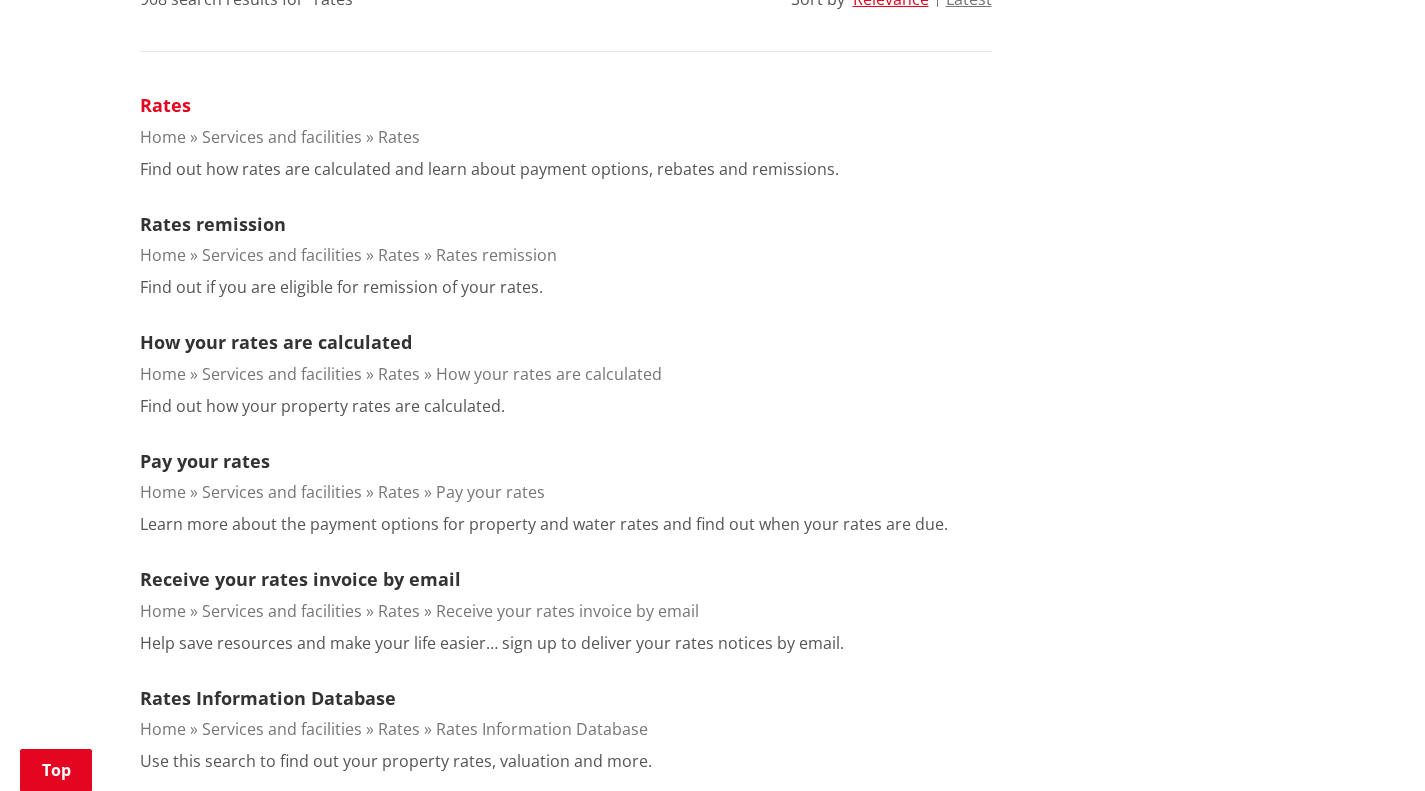 click on "Rates" at bounding box center [165, 105] 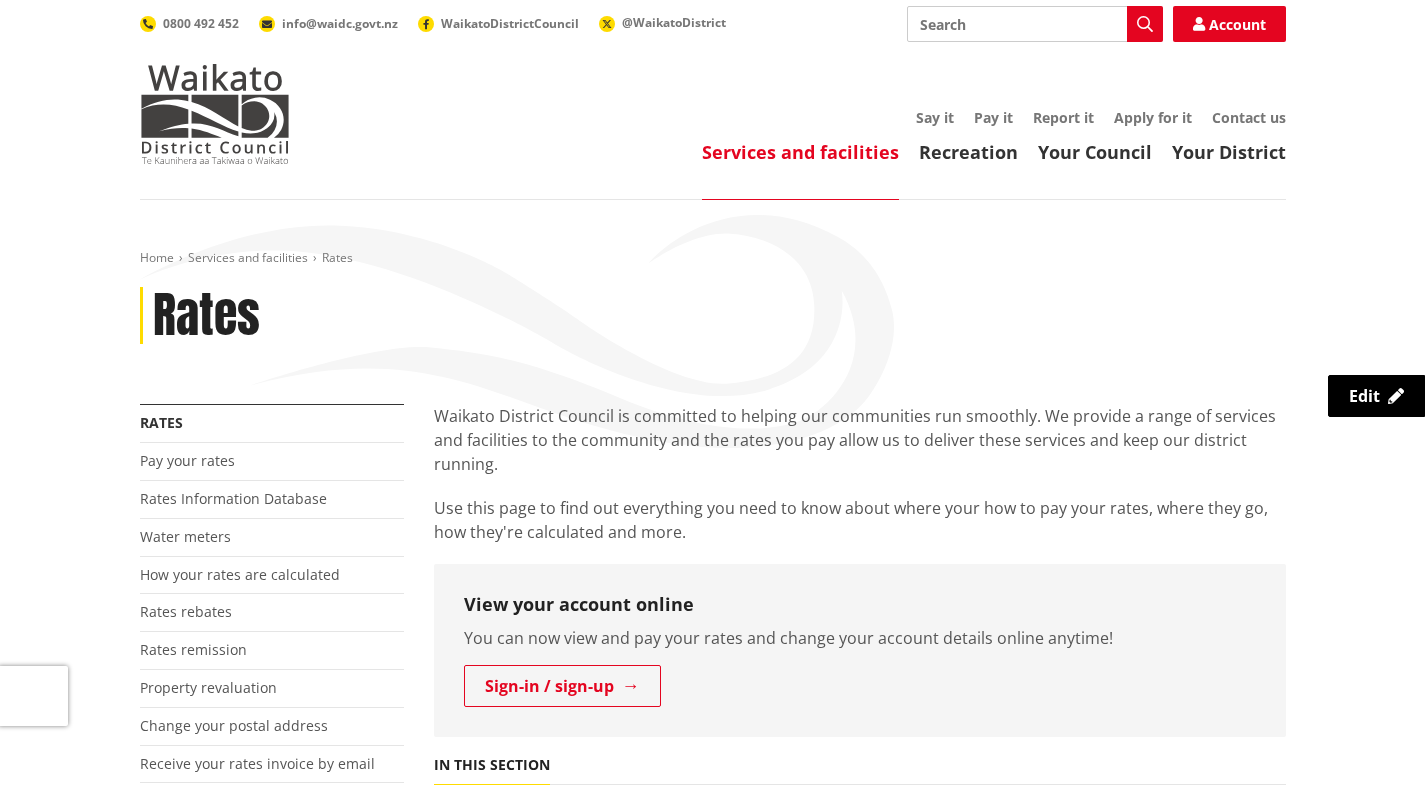 scroll, scrollTop: 0, scrollLeft: 0, axis: both 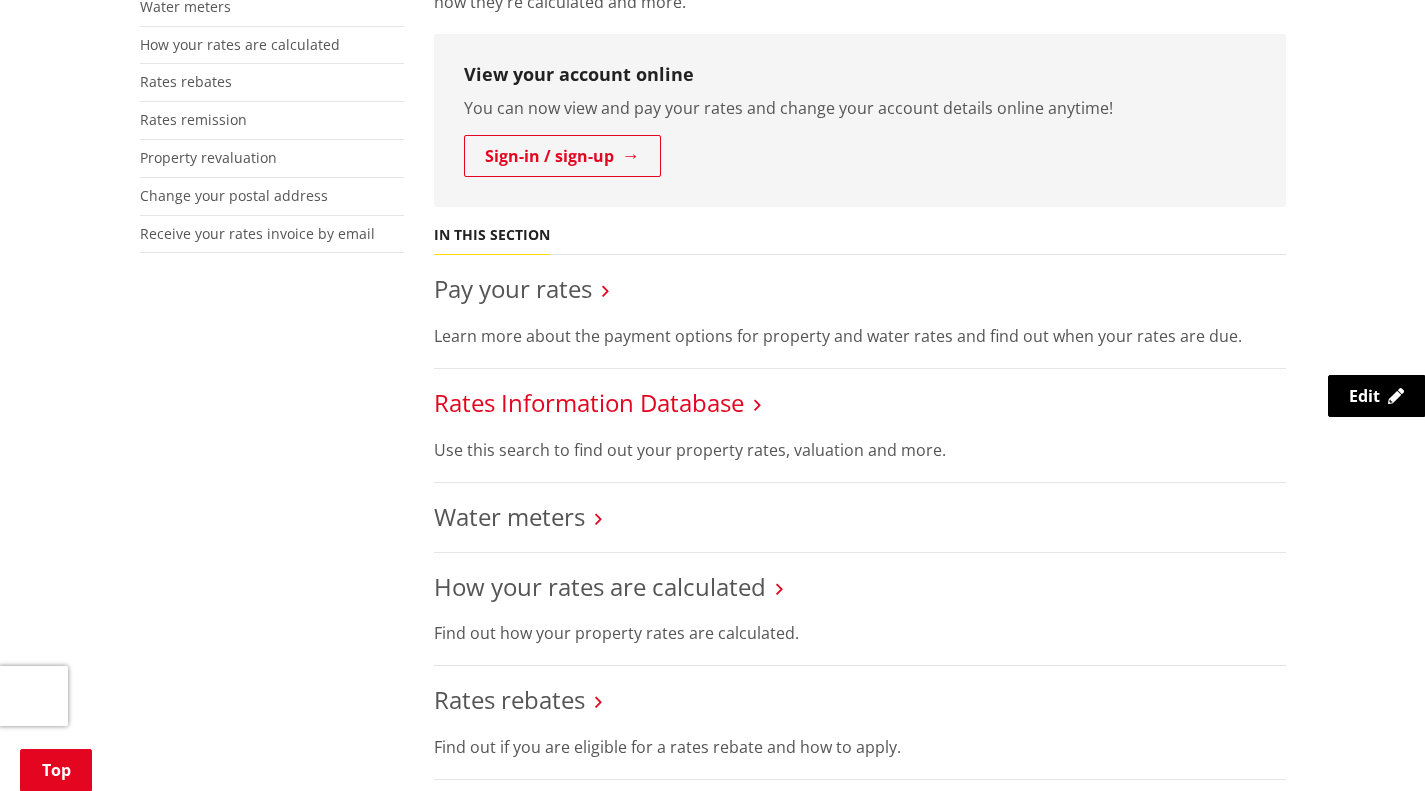 click on "Rates Information Database" at bounding box center (589, 402) 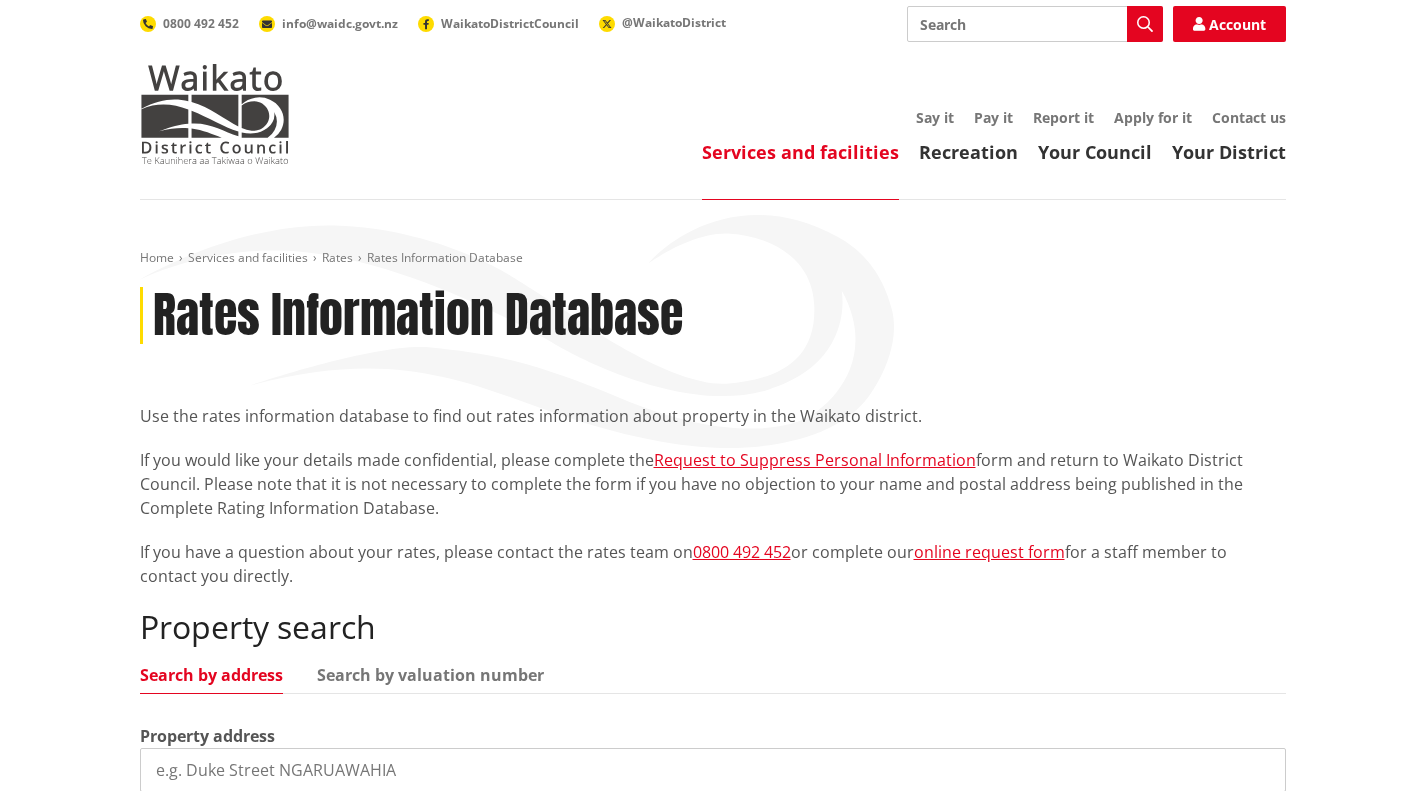 scroll, scrollTop: 0, scrollLeft: 0, axis: both 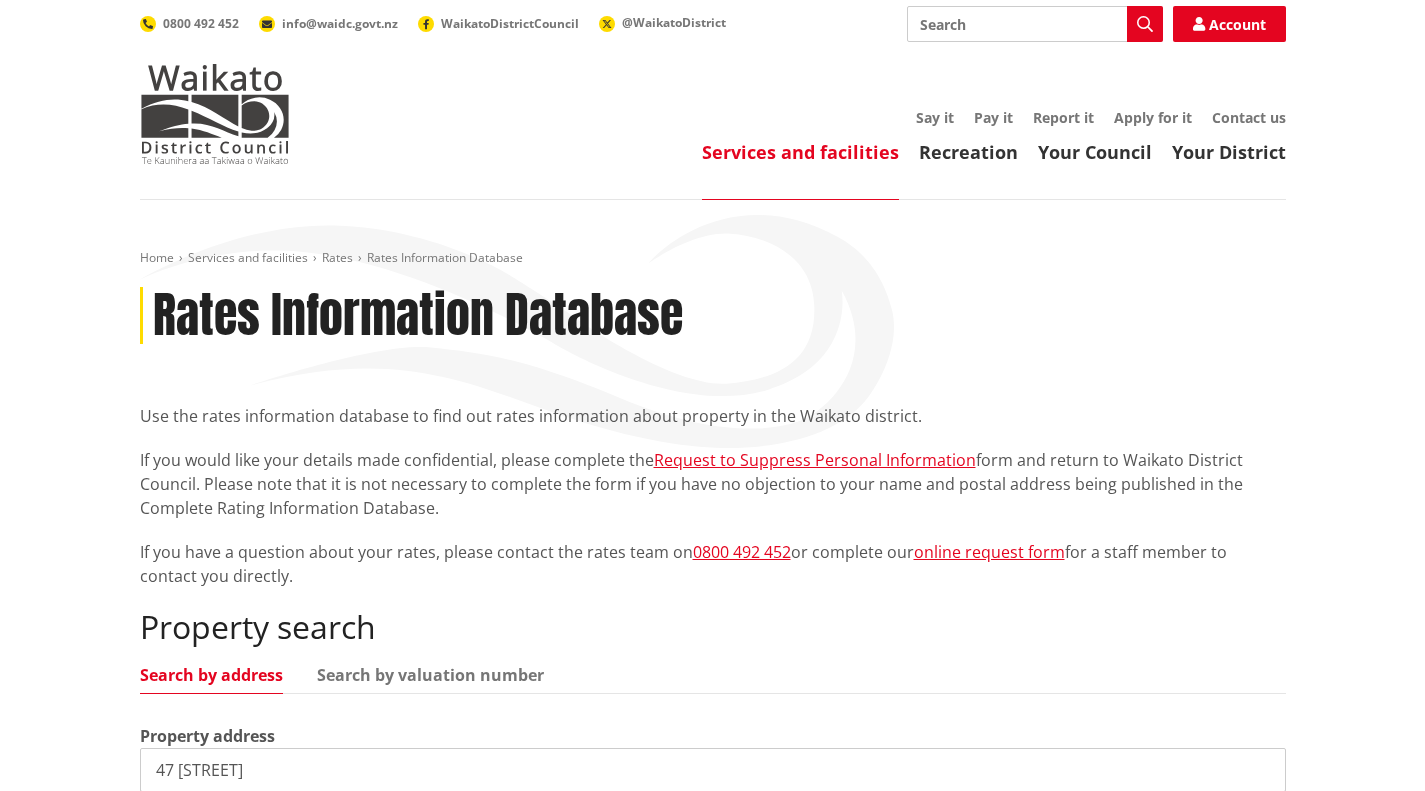 type on "47 [STREET]" 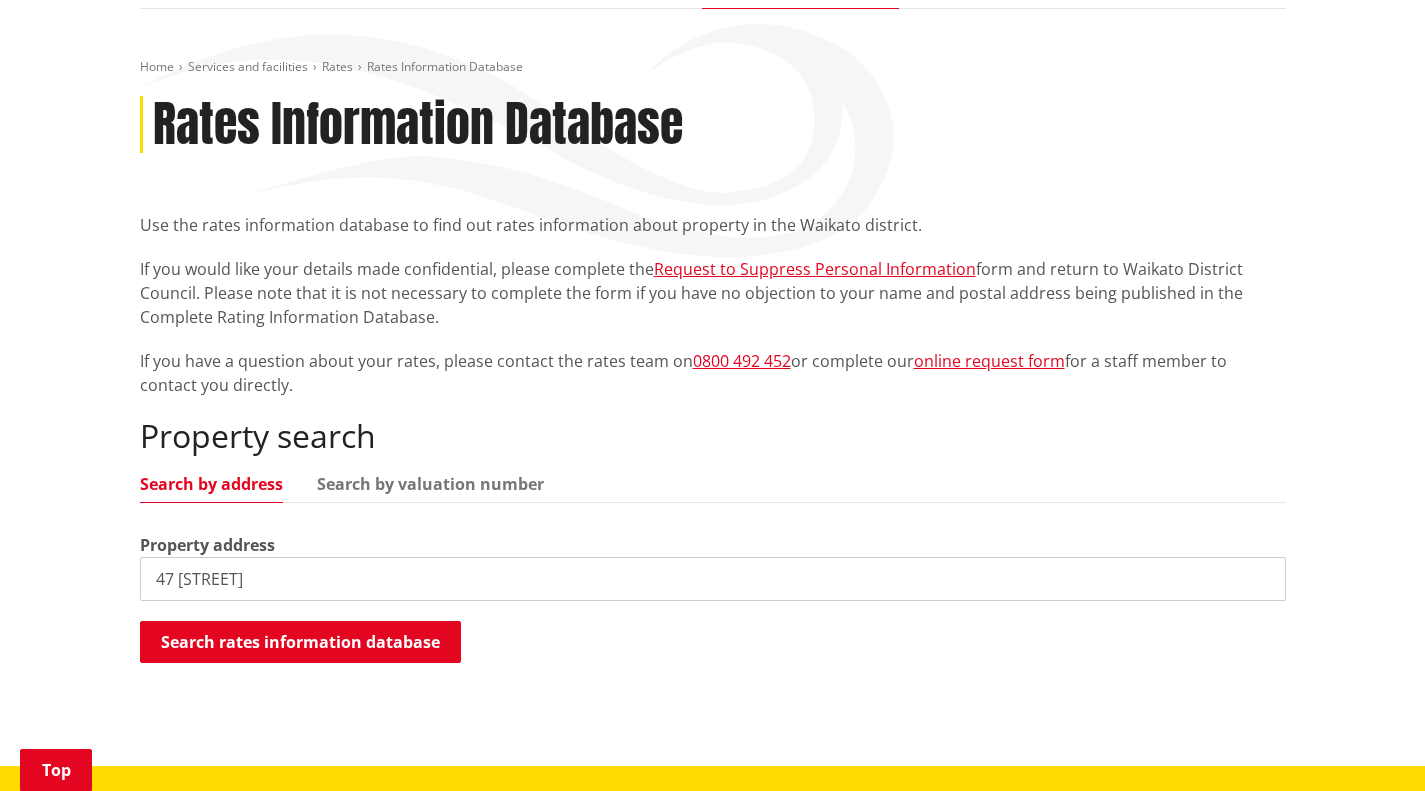 scroll, scrollTop: 321, scrollLeft: 0, axis: vertical 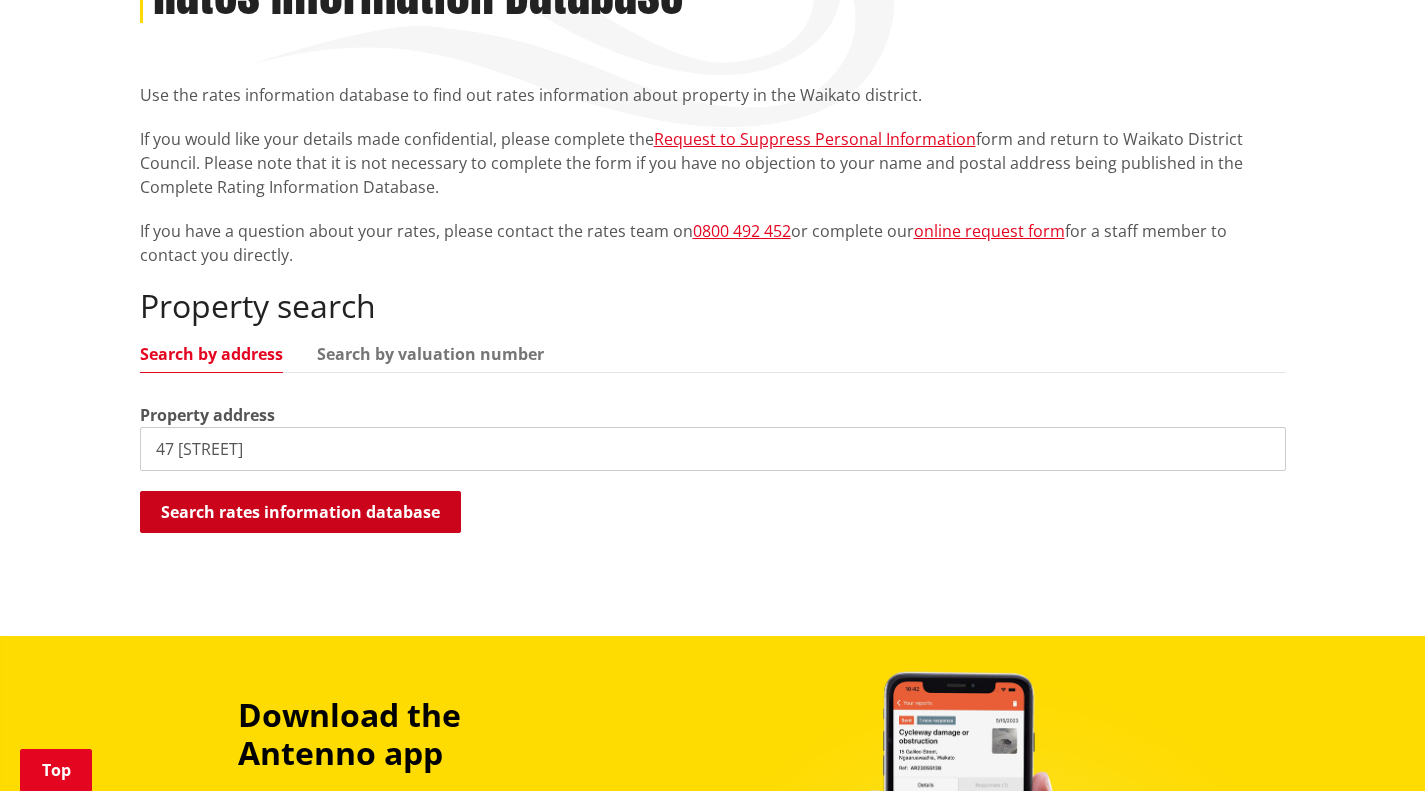 click on "Search rates information database" at bounding box center (300, 512) 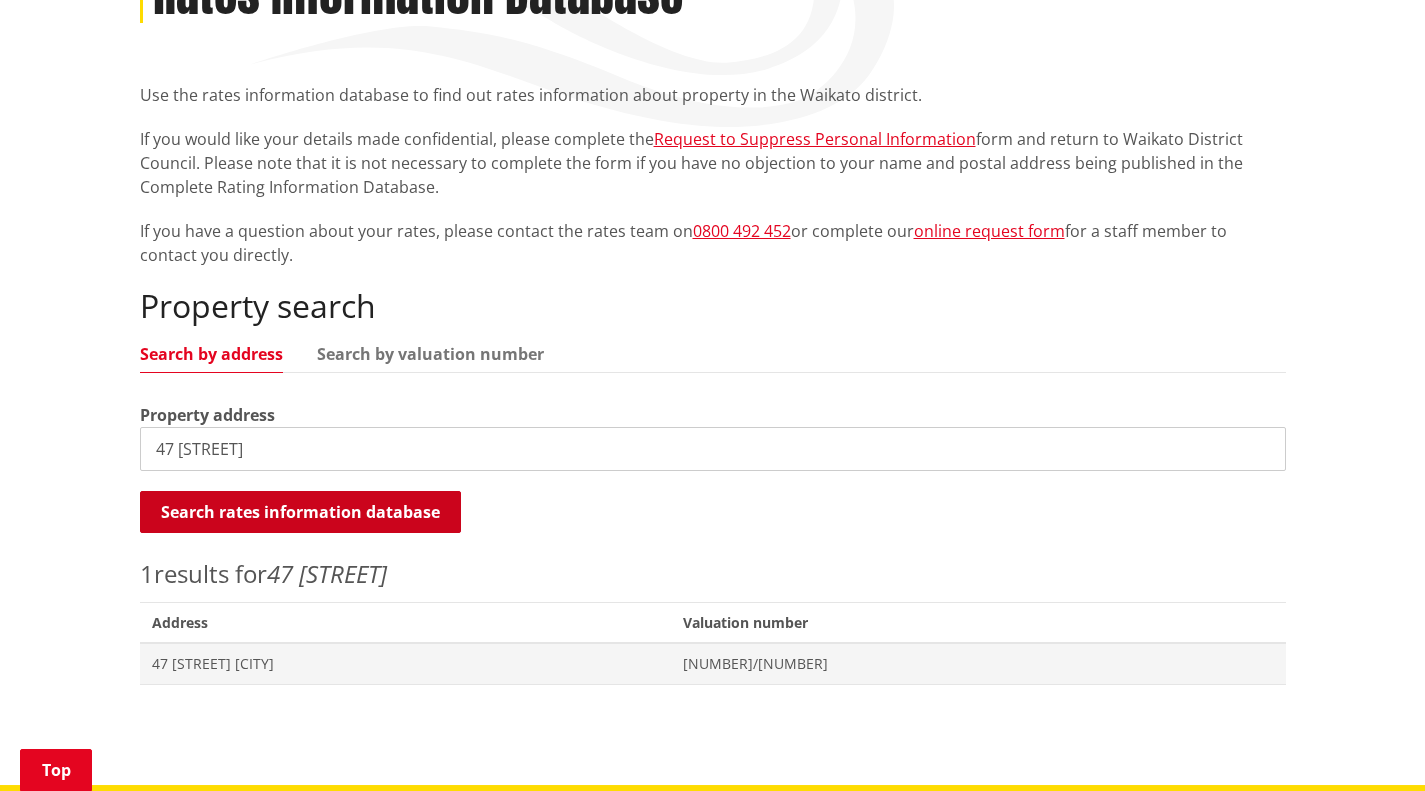 click on "Search rates information database" at bounding box center [300, 512] 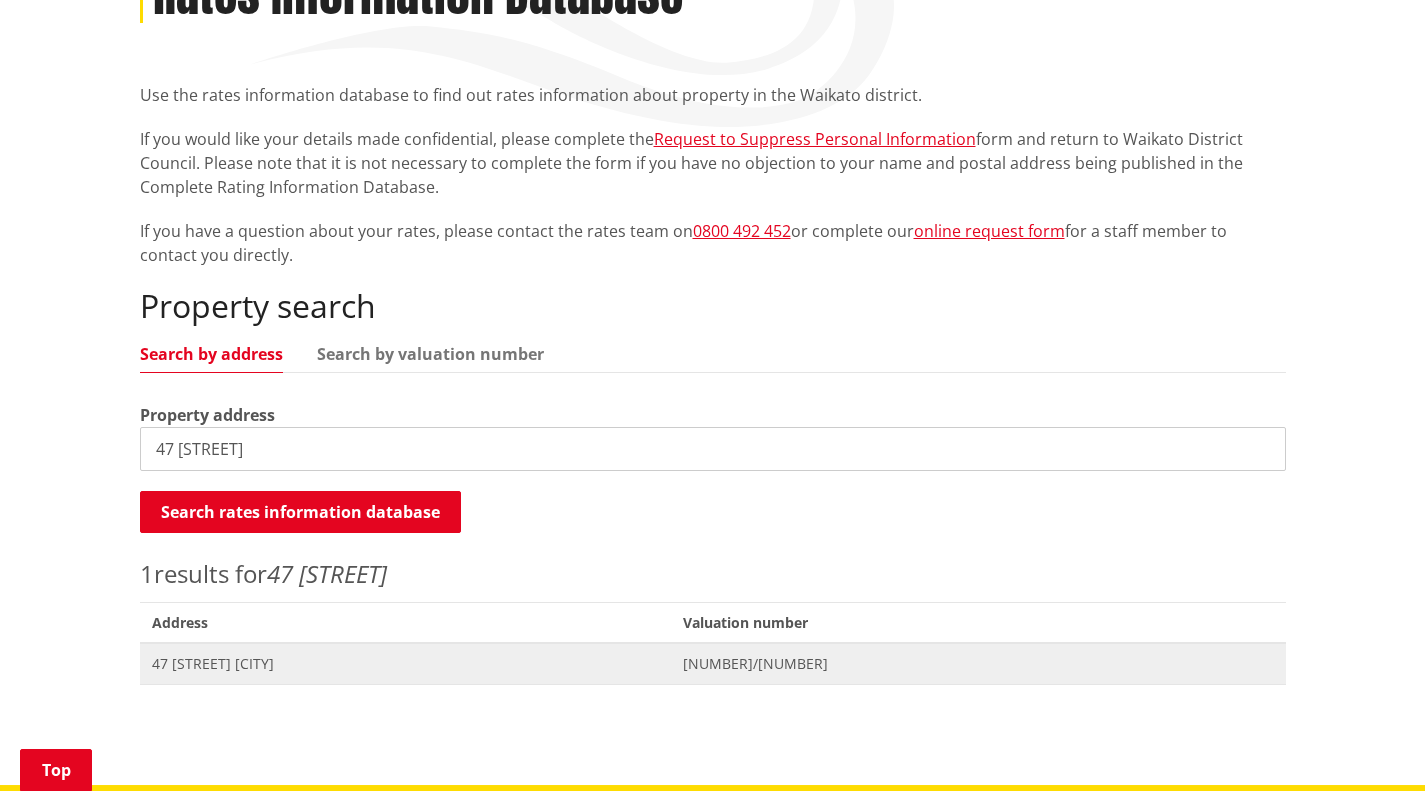 click on "[NUMBER] [STREET] [CITY]" at bounding box center [405, 664] 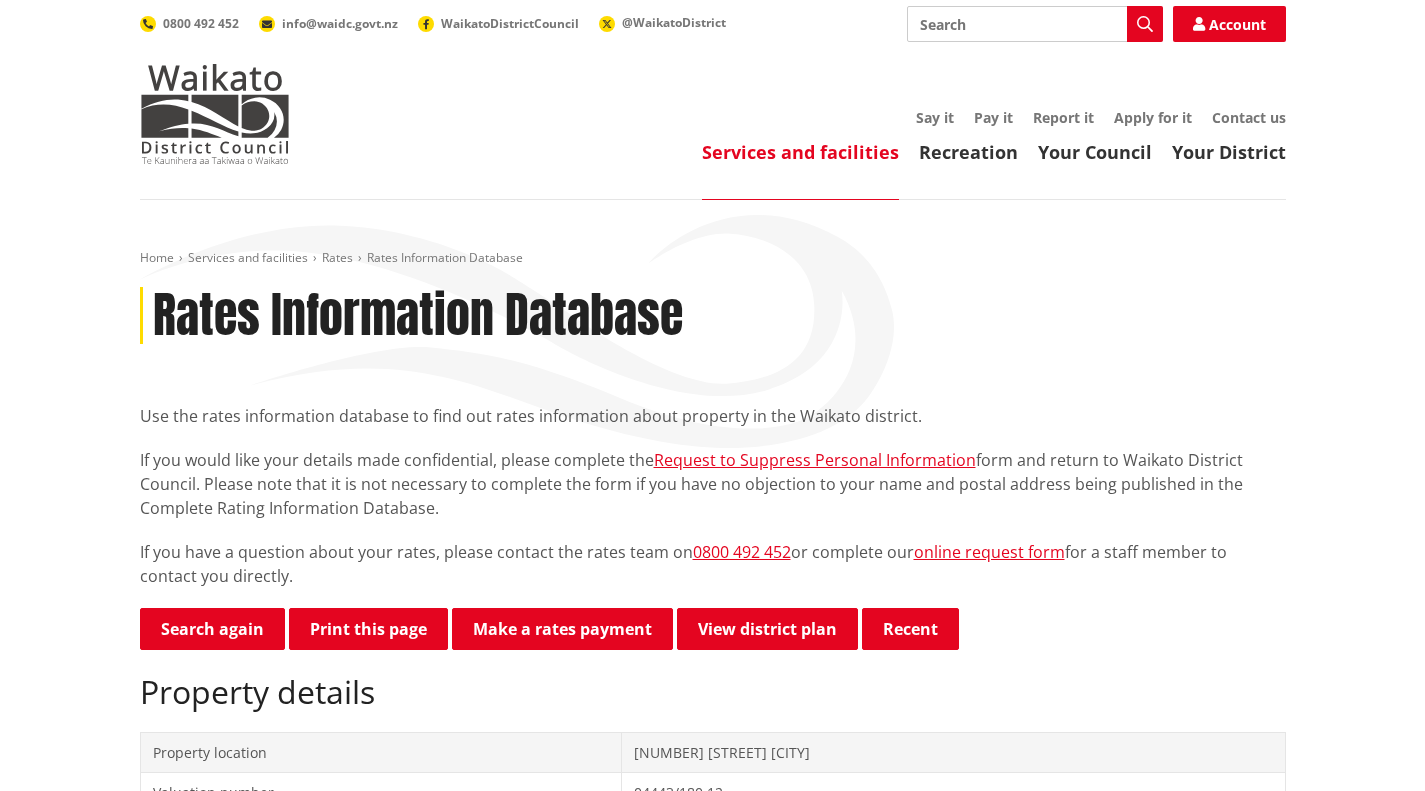 scroll, scrollTop: 0, scrollLeft: 0, axis: both 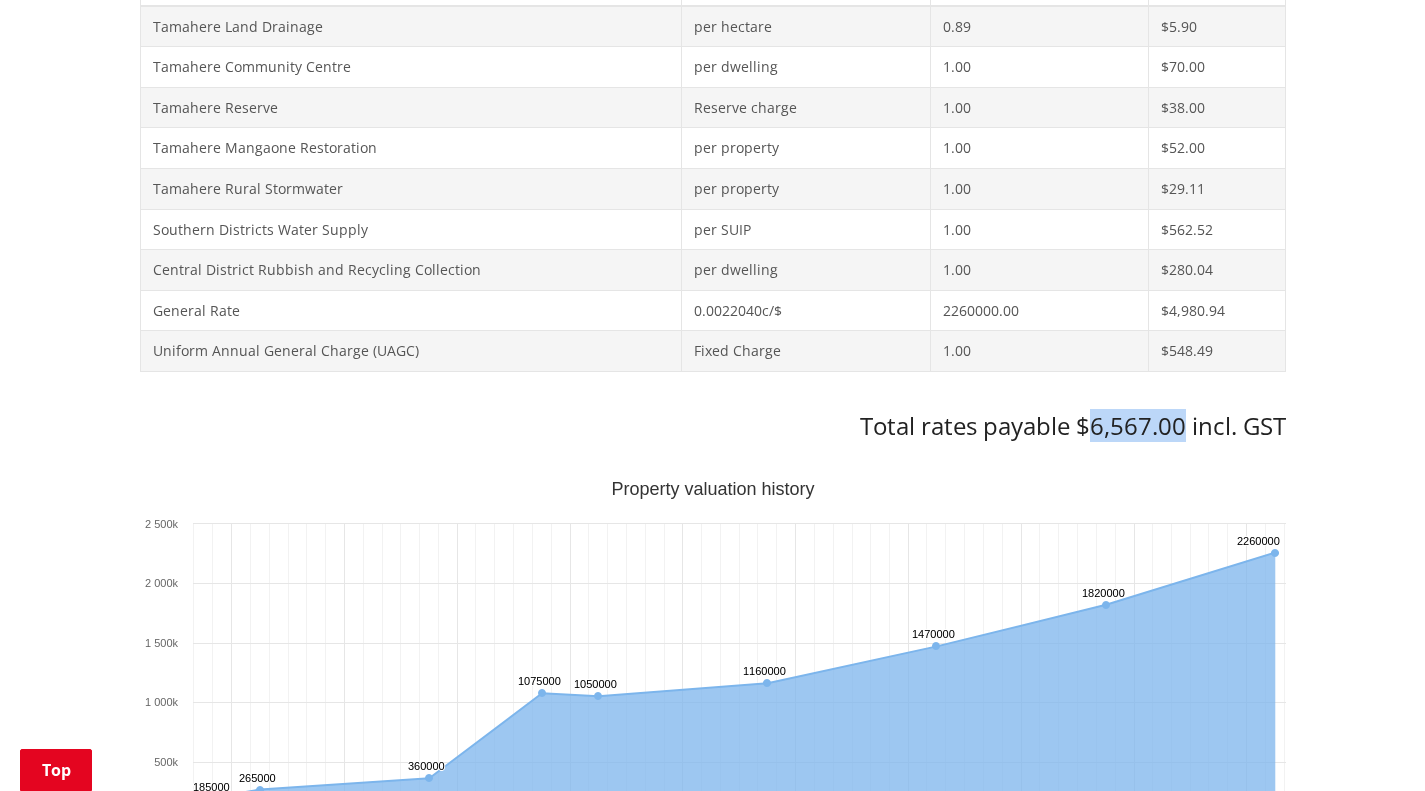 drag, startPoint x: 1093, startPoint y: 419, endPoint x: 1179, endPoint y: 425, distance: 86.209045 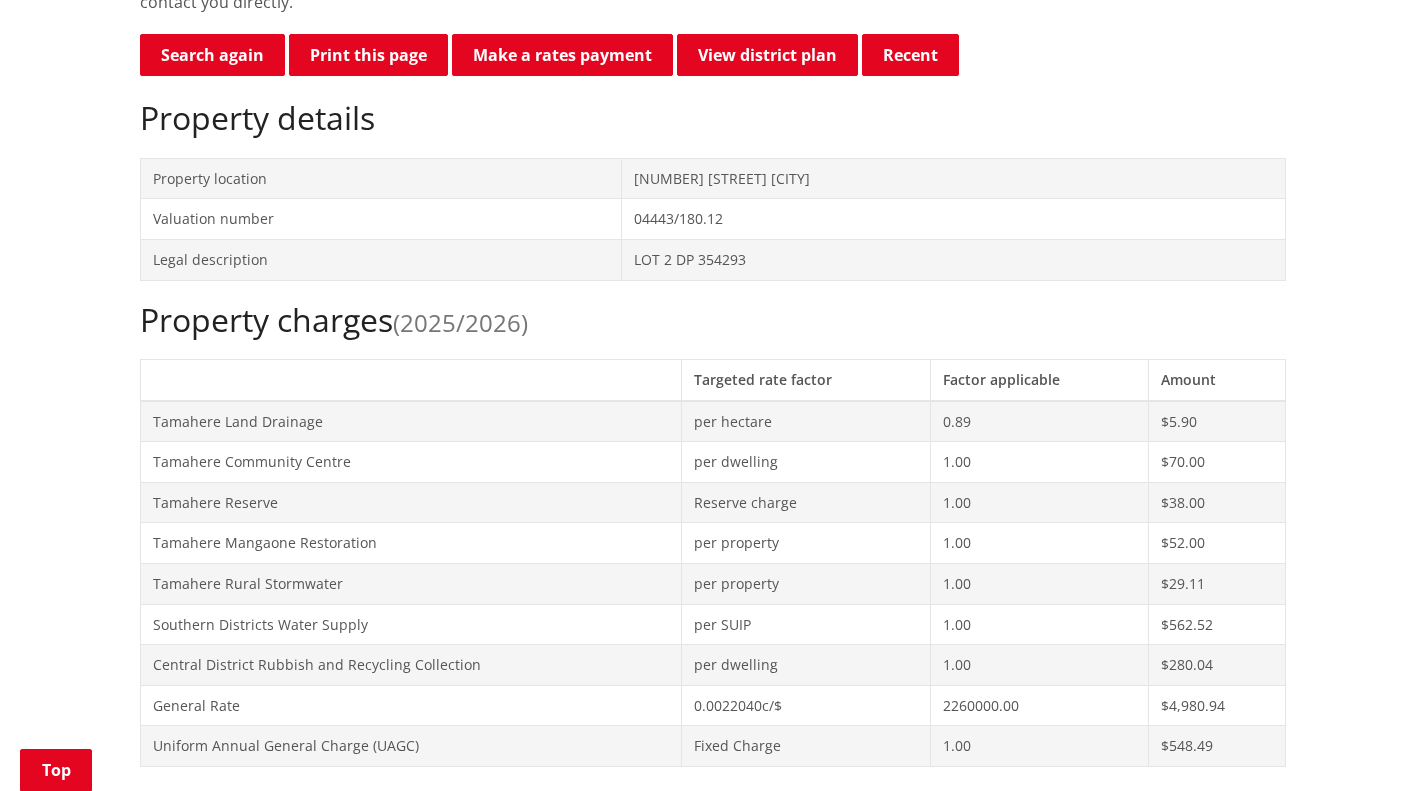 scroll, scrollTop: 478, scrollLeft: 0, axis: vertical 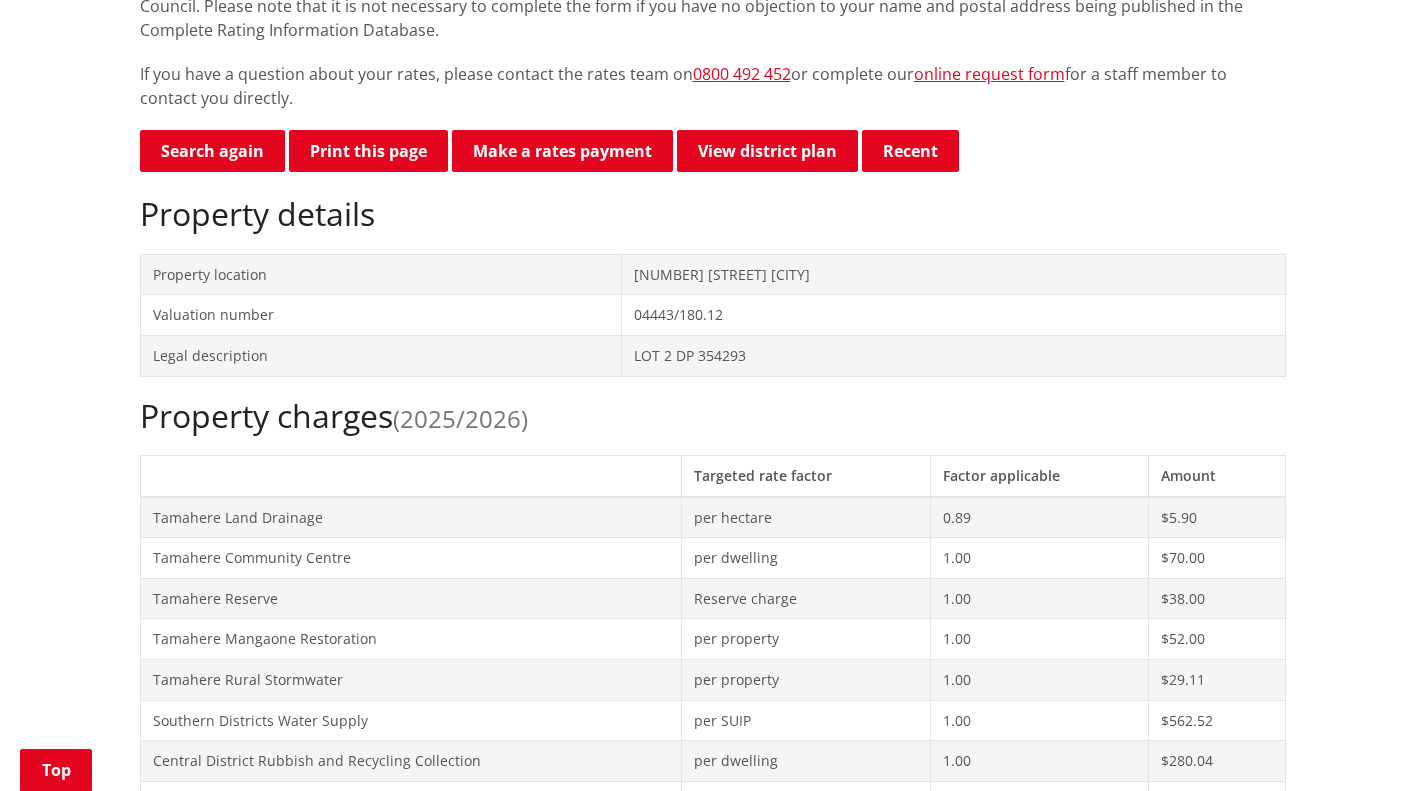 click on "Print this page" at bounding box center (368, 151) 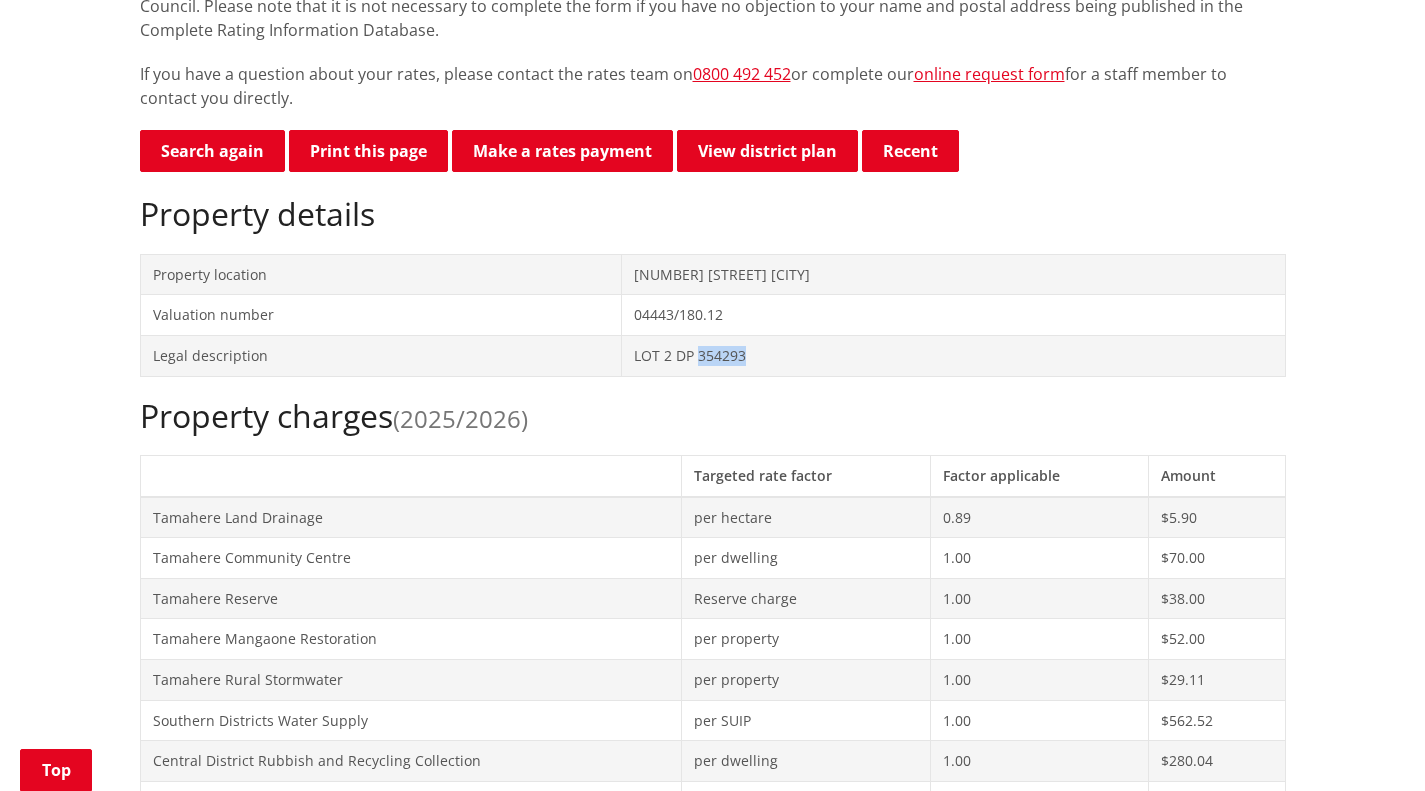 drag, startPoint x: 655, startPoint y: 353, endPoint x: 703, endPoint y: 357, distance: 48.166378 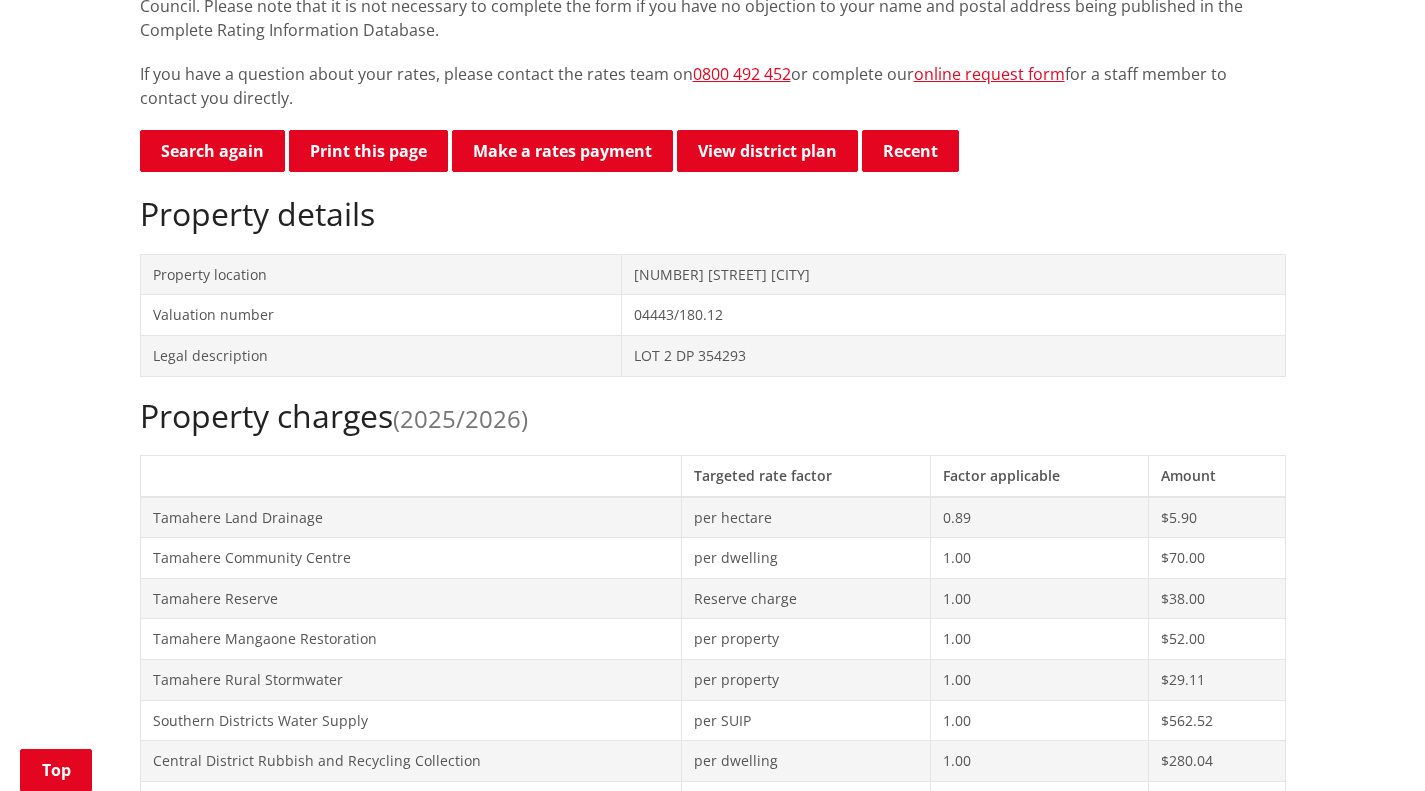 click on "Property details" at bounding box center [713, 214] 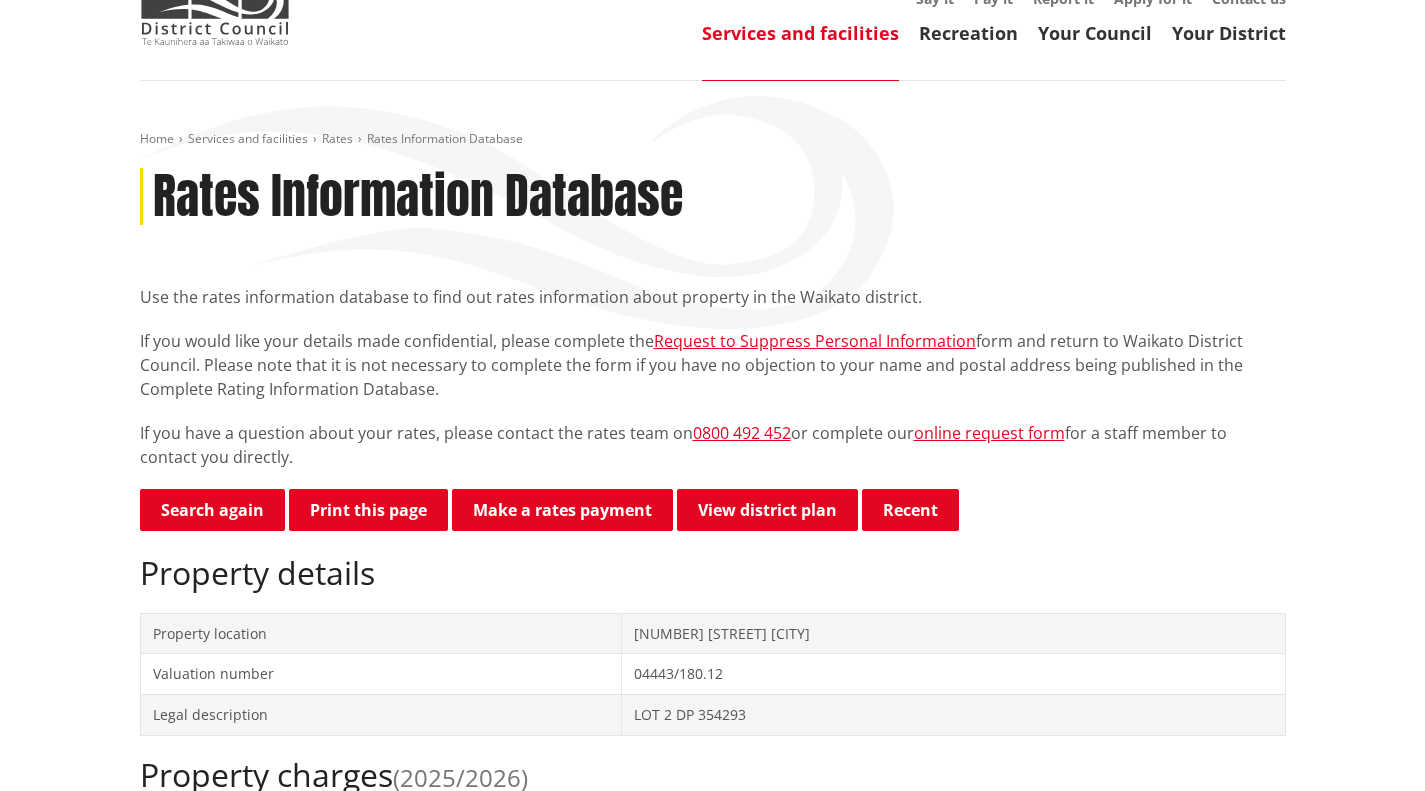 scroll, scrollTop: 0, scrollLeft: 0, axis: both 